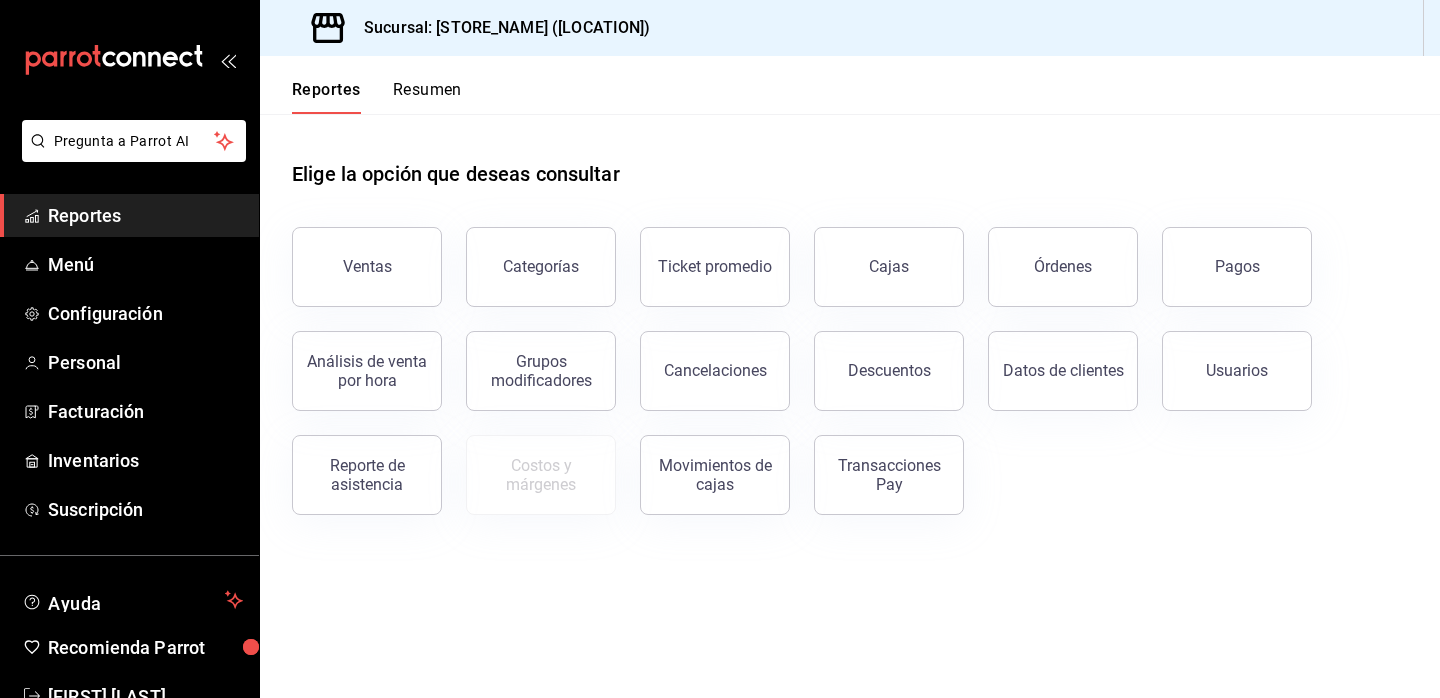 click on "Ventas" at bounding box center (367, 266) 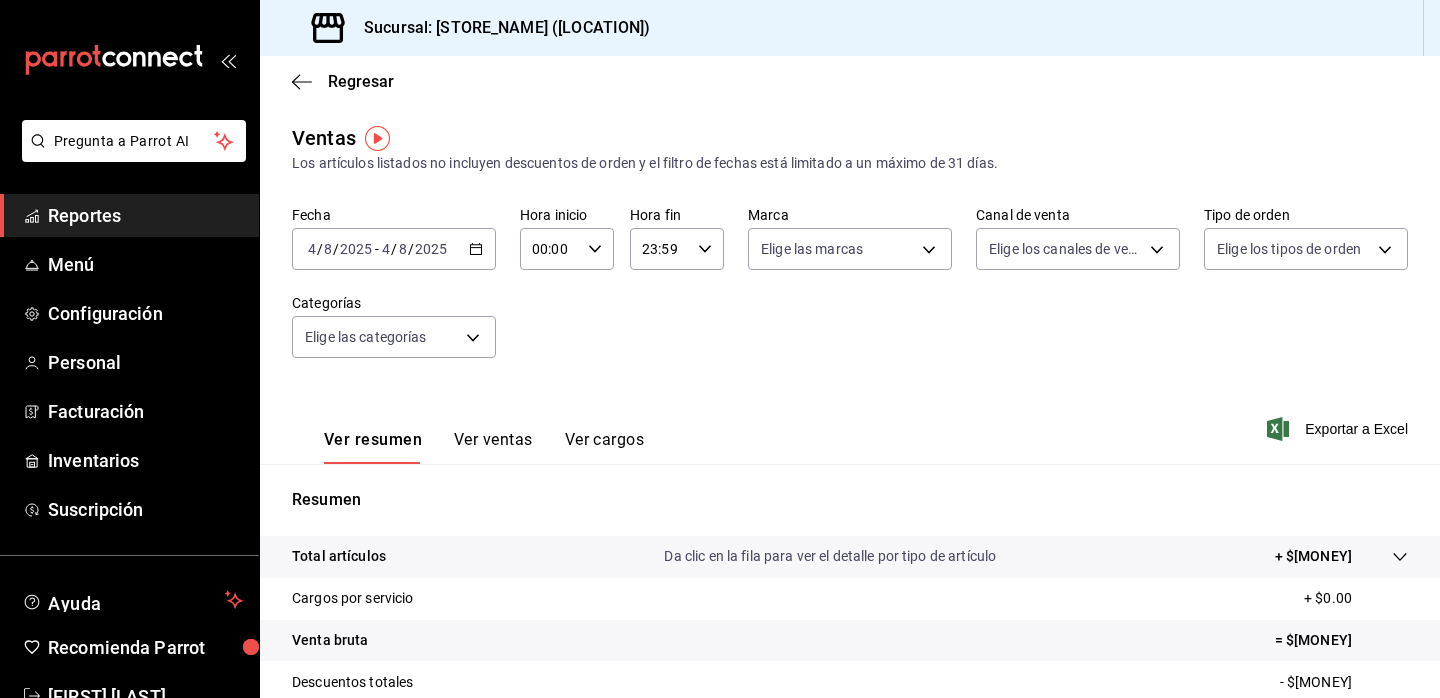 click on "Ver cargos" at bounding box center (605, 447) 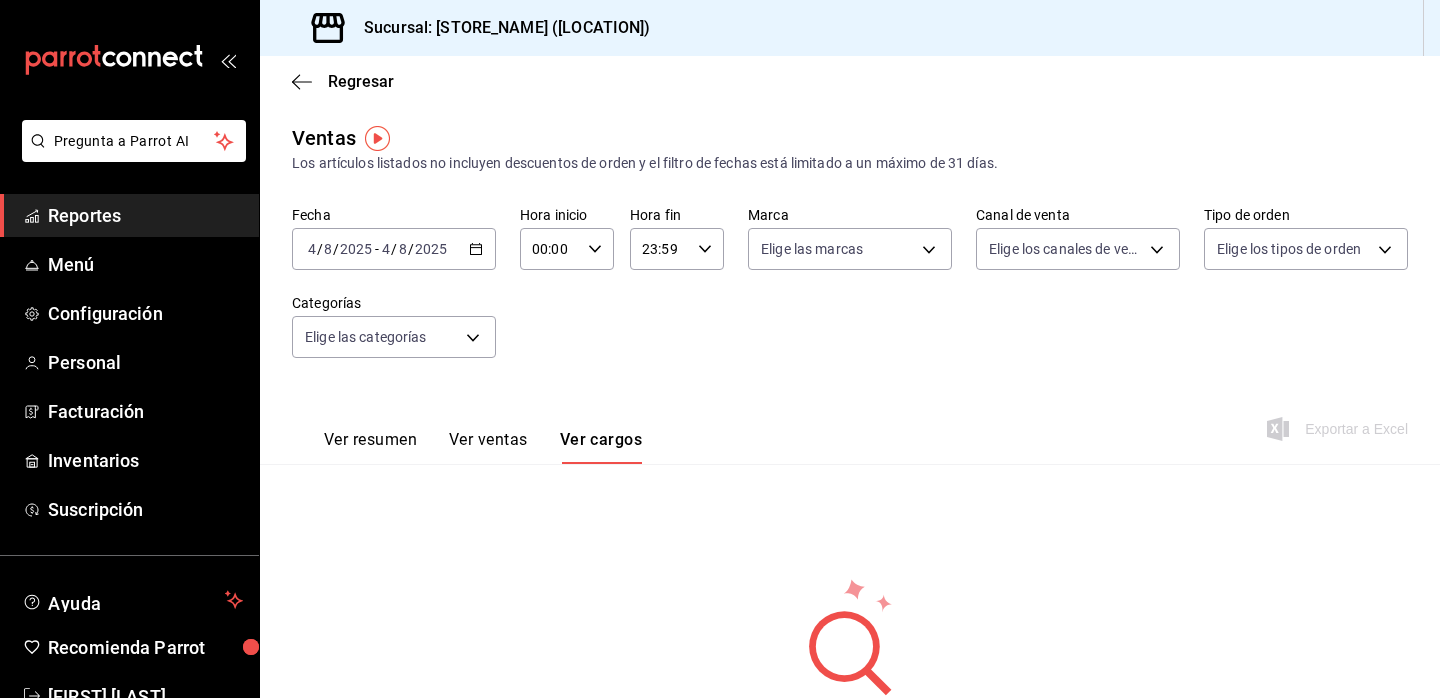 click on "Reportes" at bounding box center (145, 215) 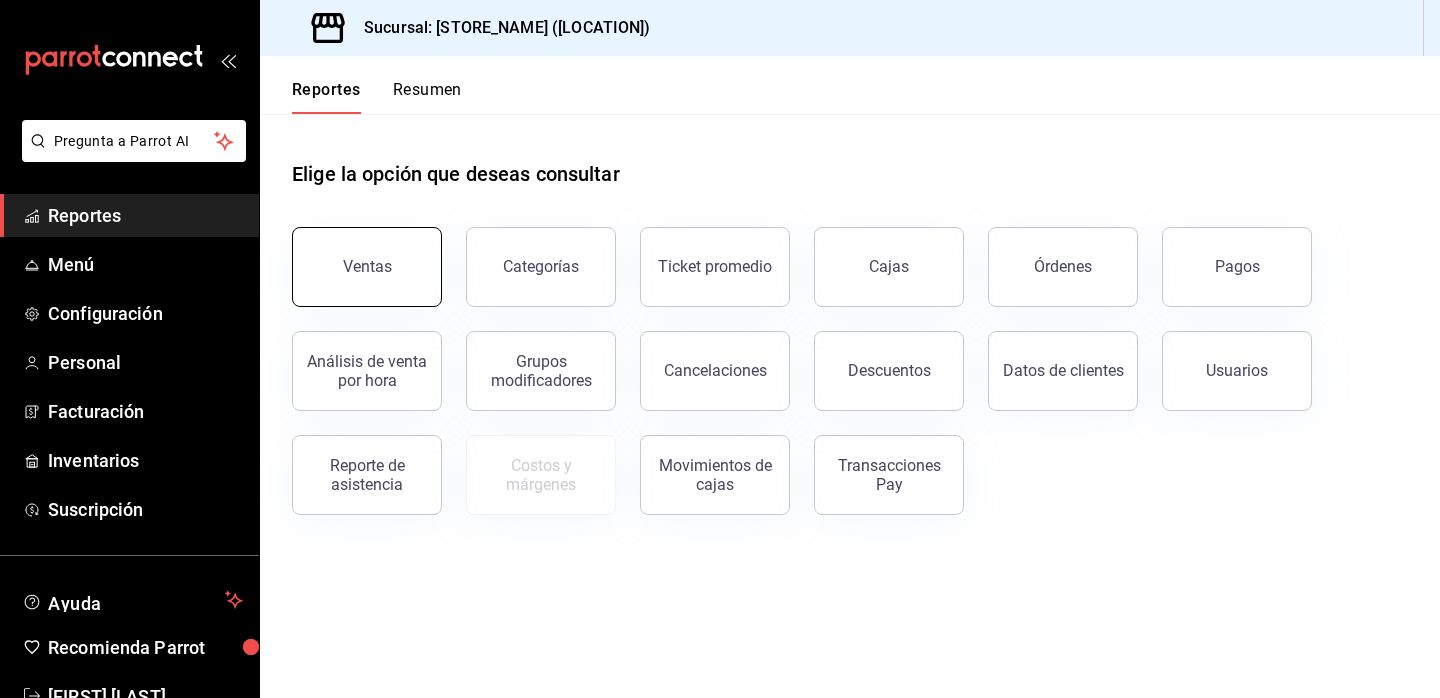 click on "Ventas" at bounding box center [367, 267] 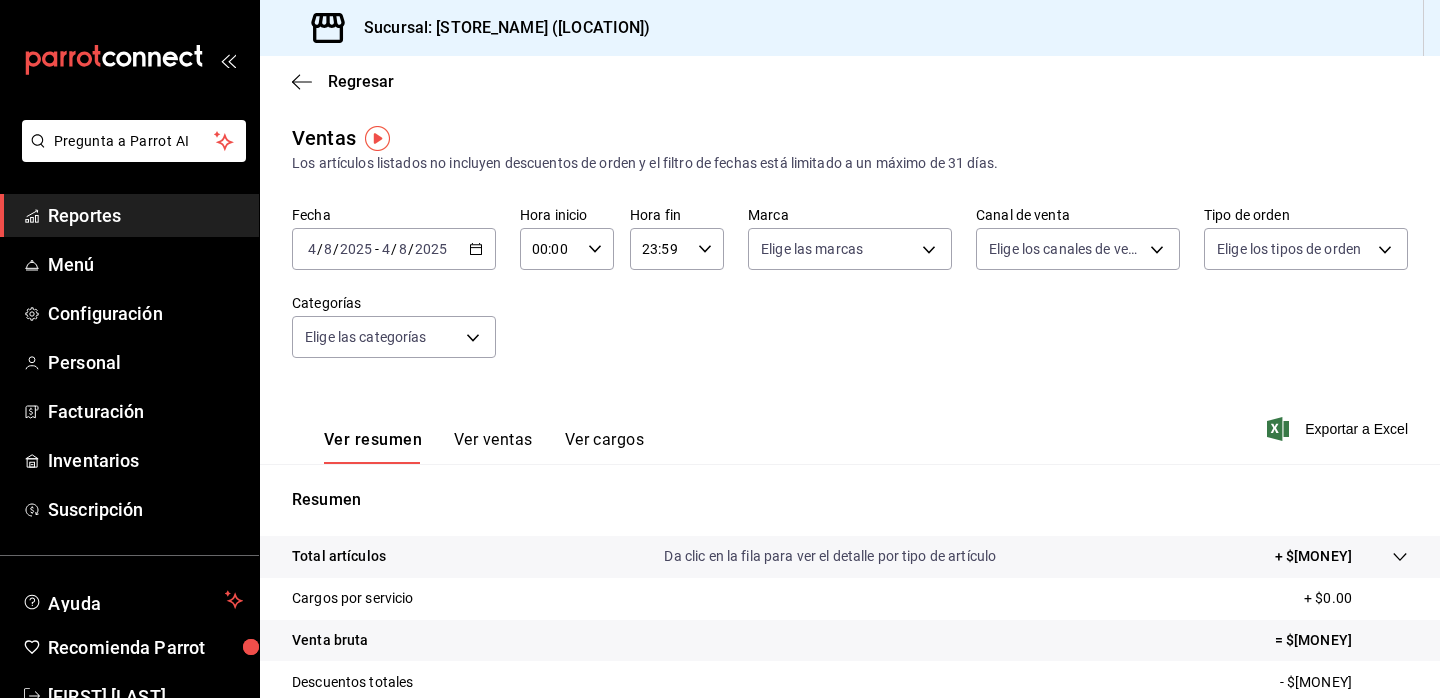 click on "Reportes" at bounding box center [145, 215] 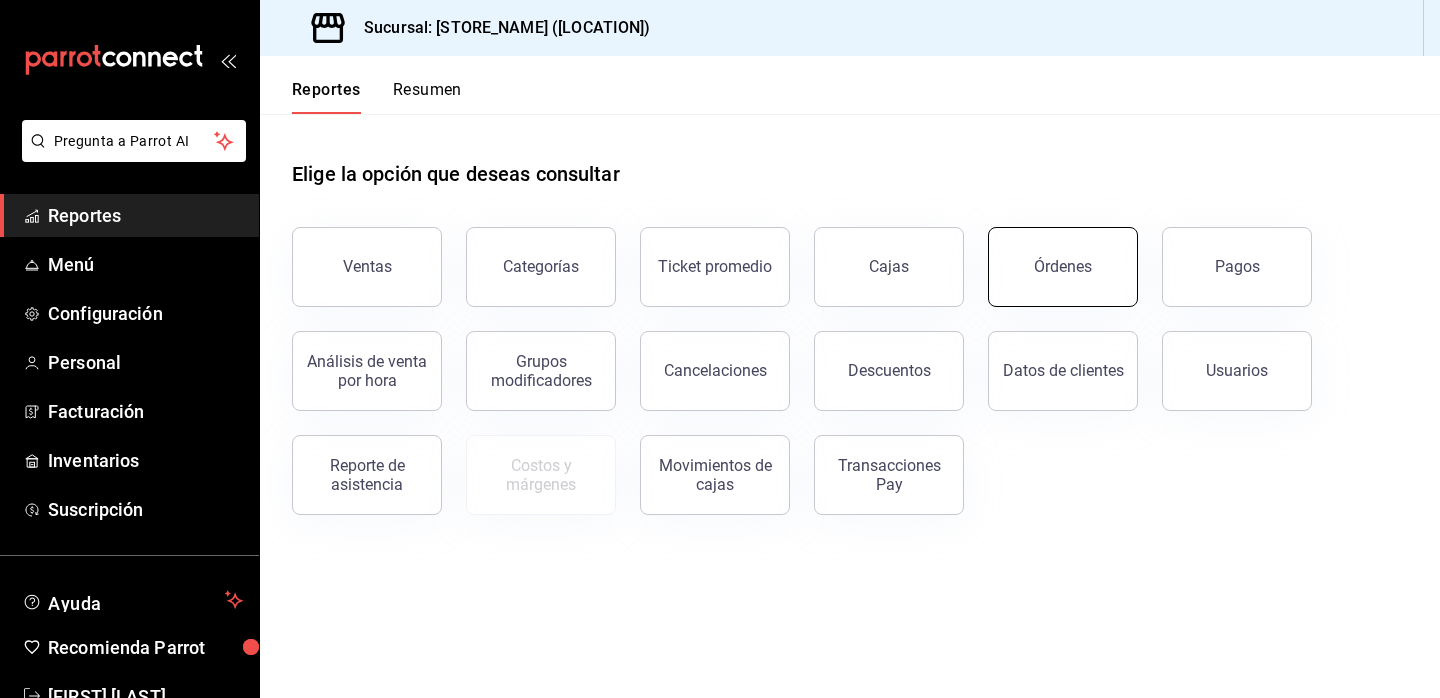 click on "Órdenes" at bounding box center [1063, 266] 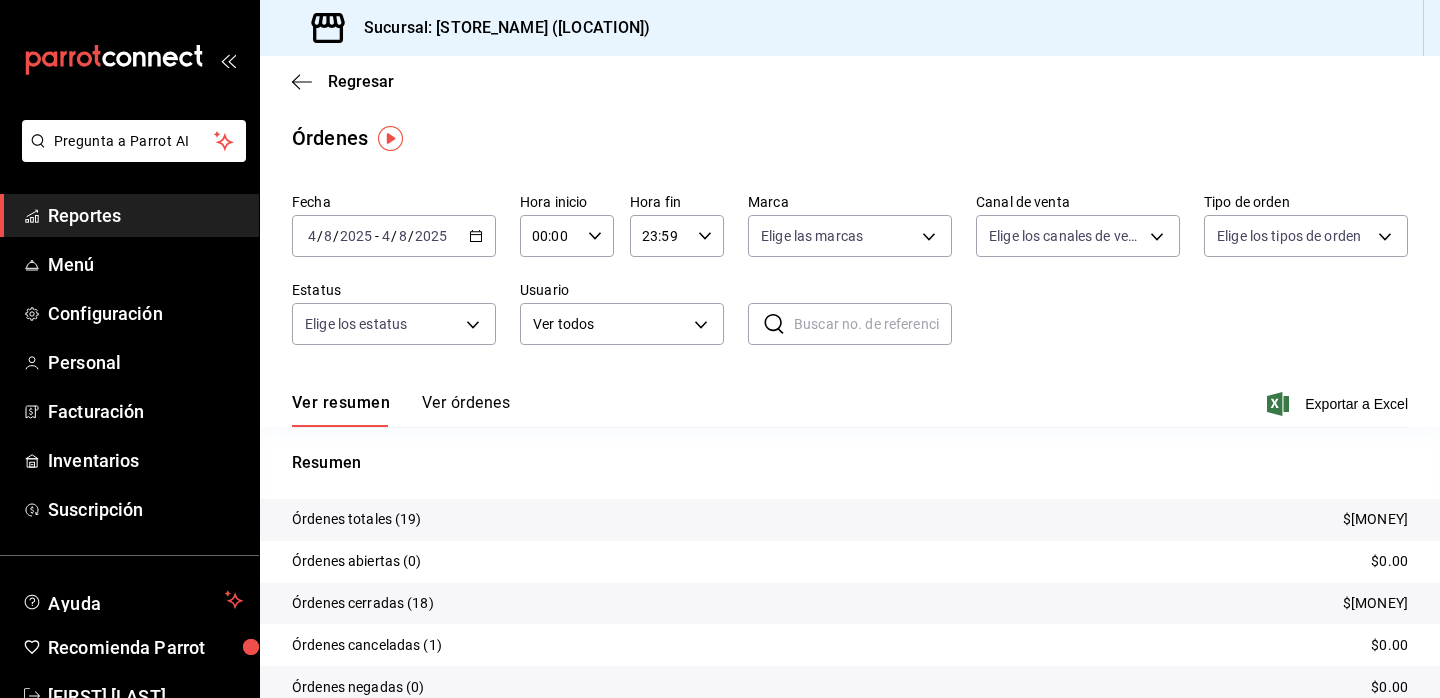click on "Reportes" at bounding box center (145, 215) 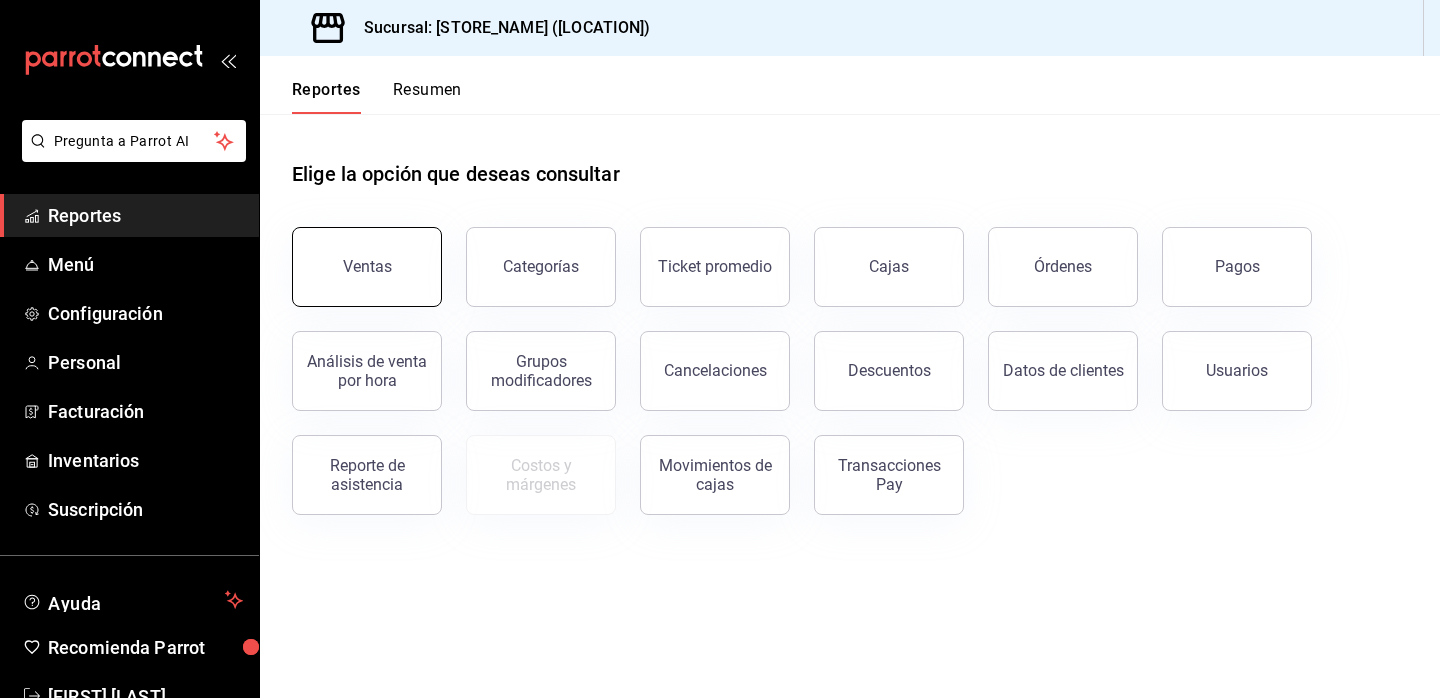 click on "Ventas" at bounding box center [367, 267] 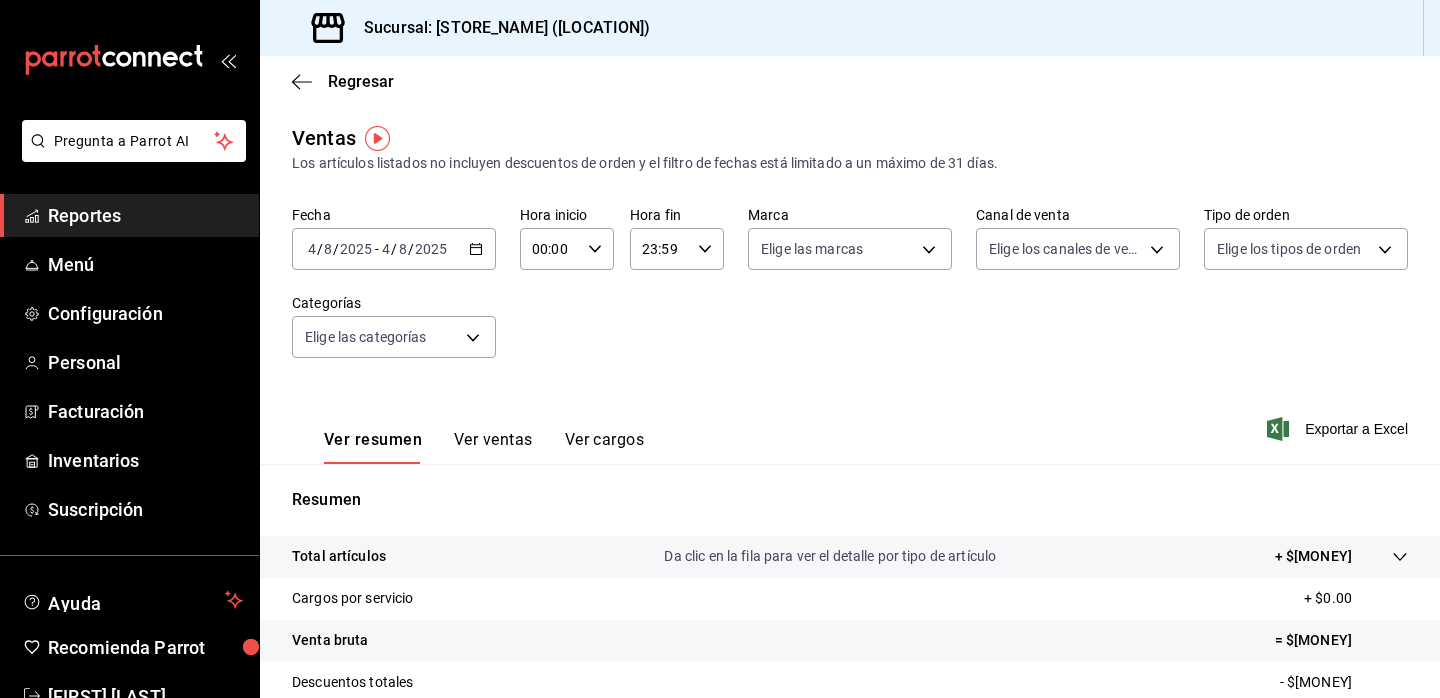 click on "Reportes" at bounding box center [145, 215] 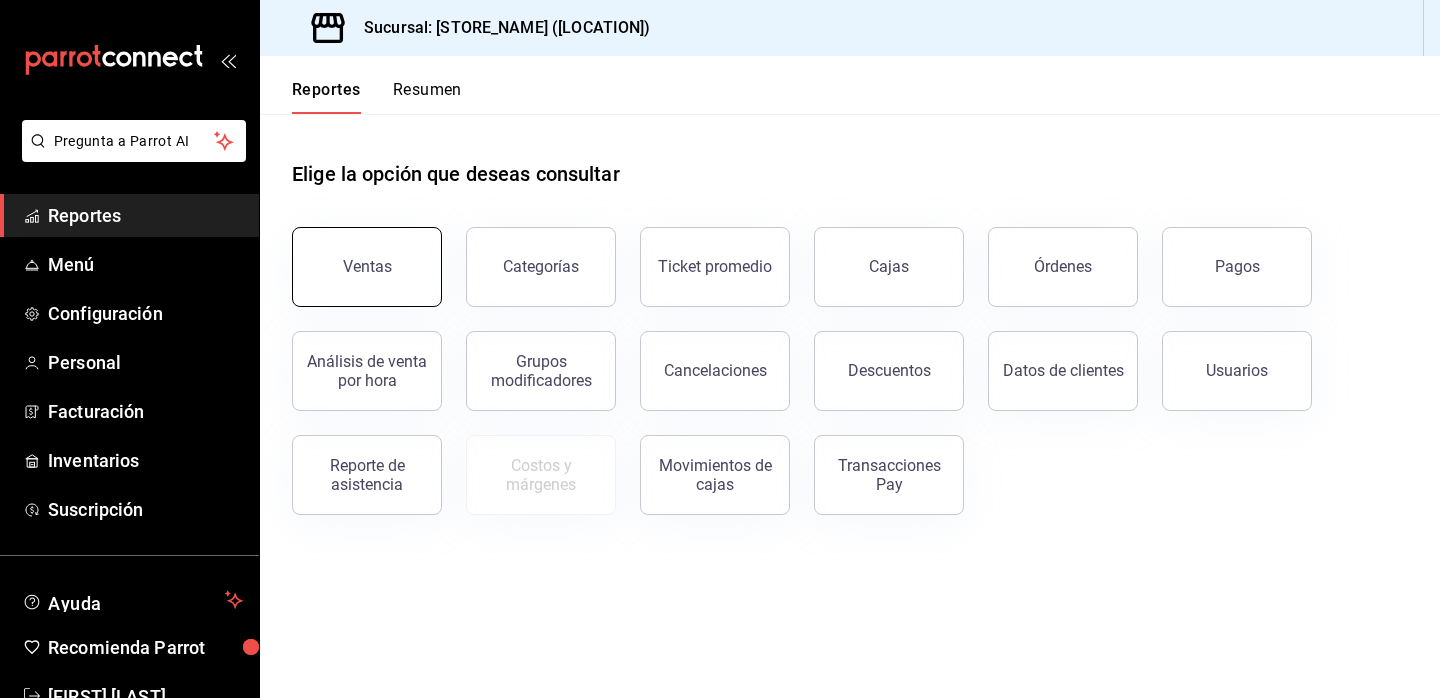 click on "Ventas" at bounding box center [367, 267] 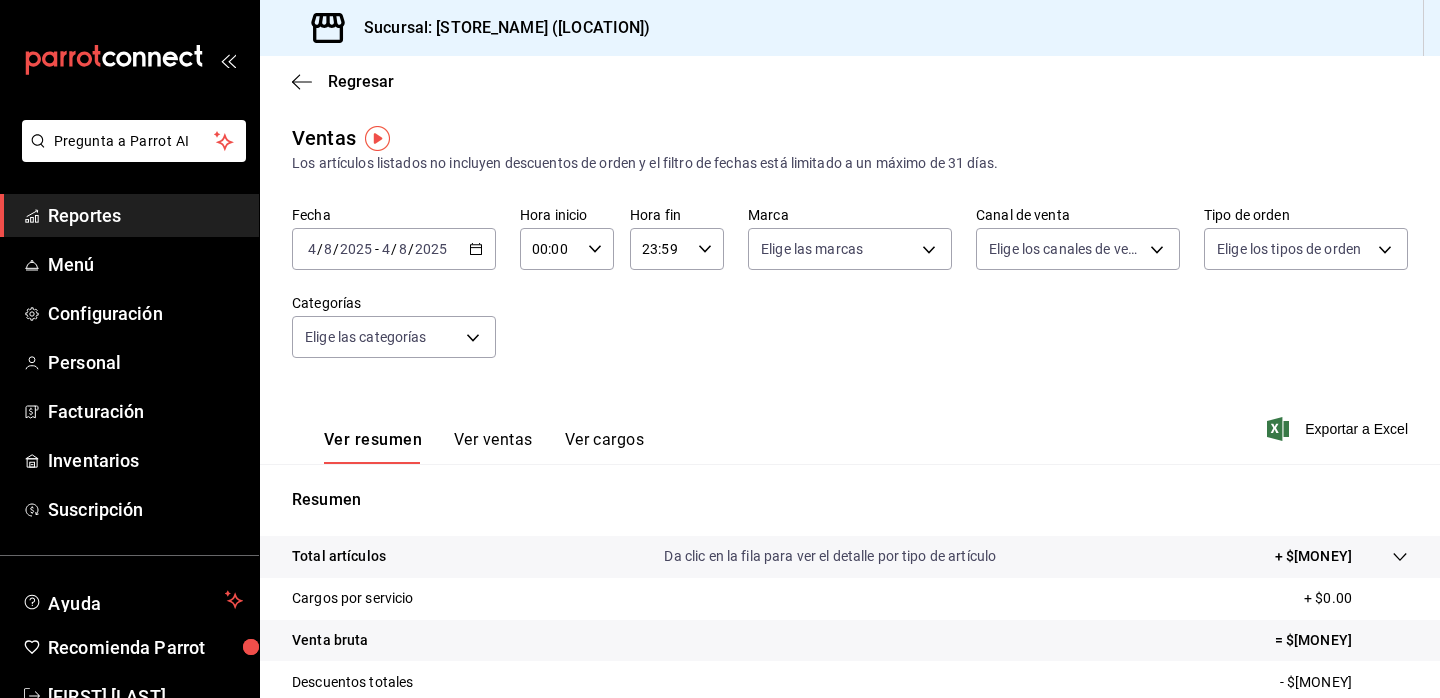 click on "Reportes" at bounding box center (145, 215) 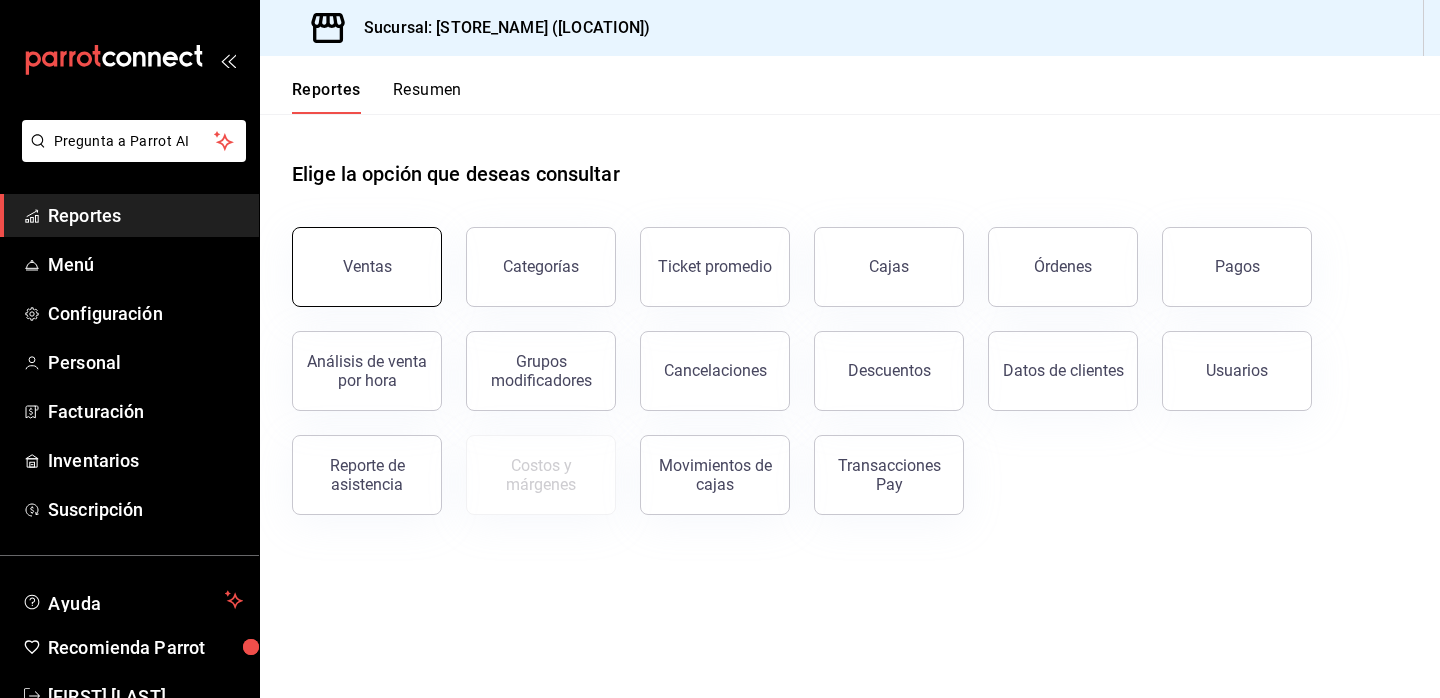 click on "Ventas" at bounding box center [367, 267] 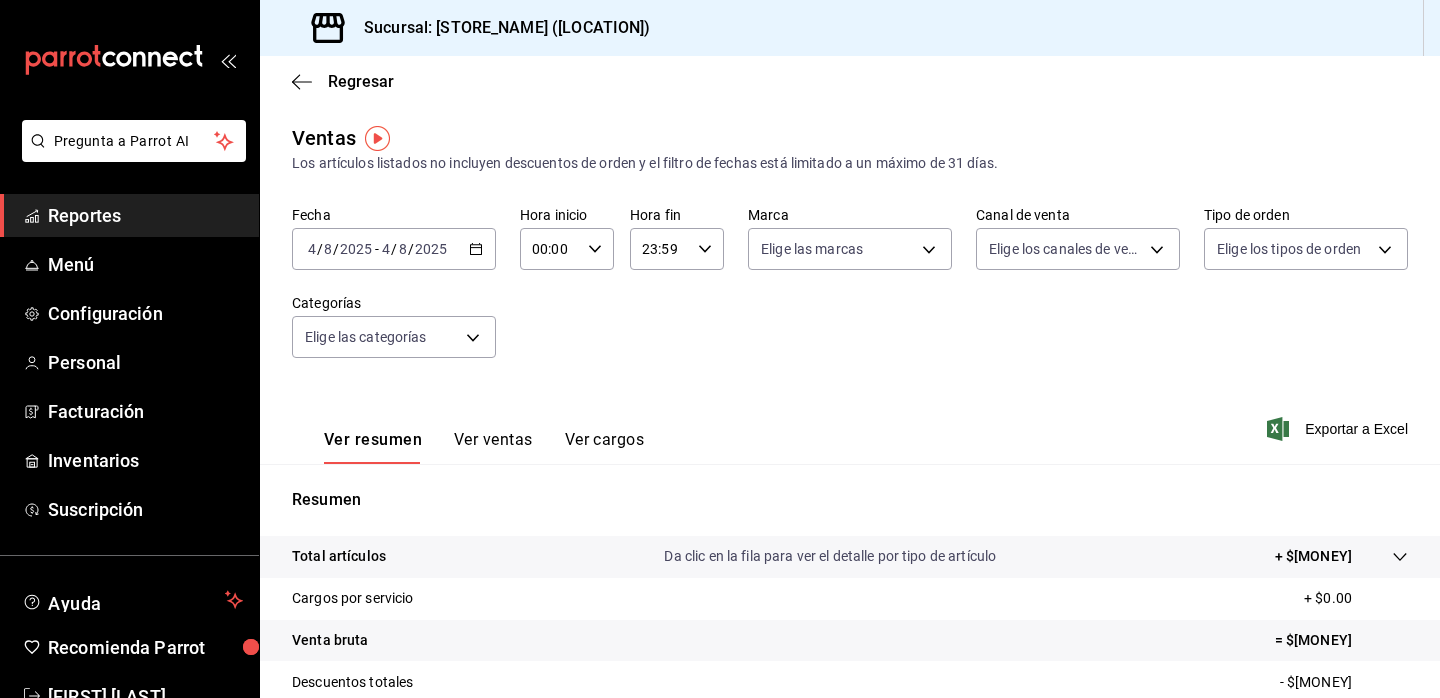 click on "Reportes" at bounding box center [145, 215] 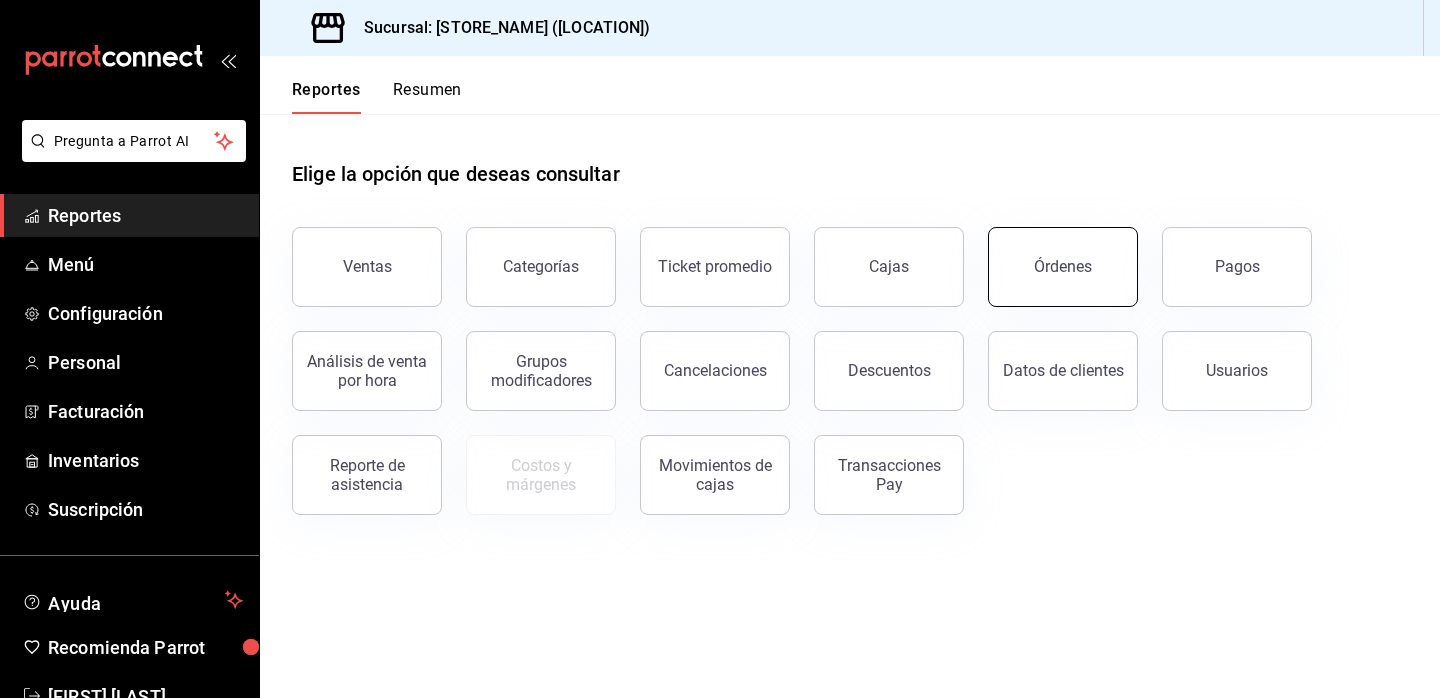 click on "Órdenes" at bounding box center [1063, 266] 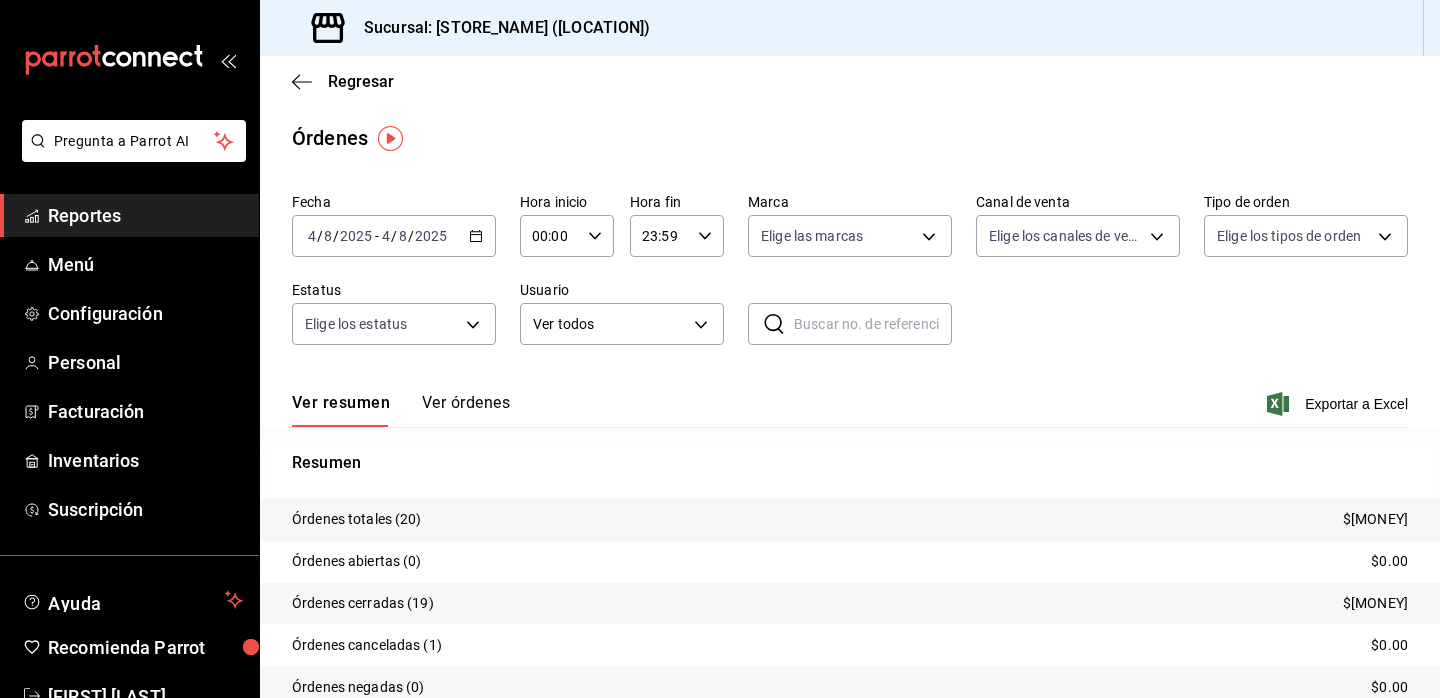 click on "Ver órdenes" at bounding box center (466, 410) 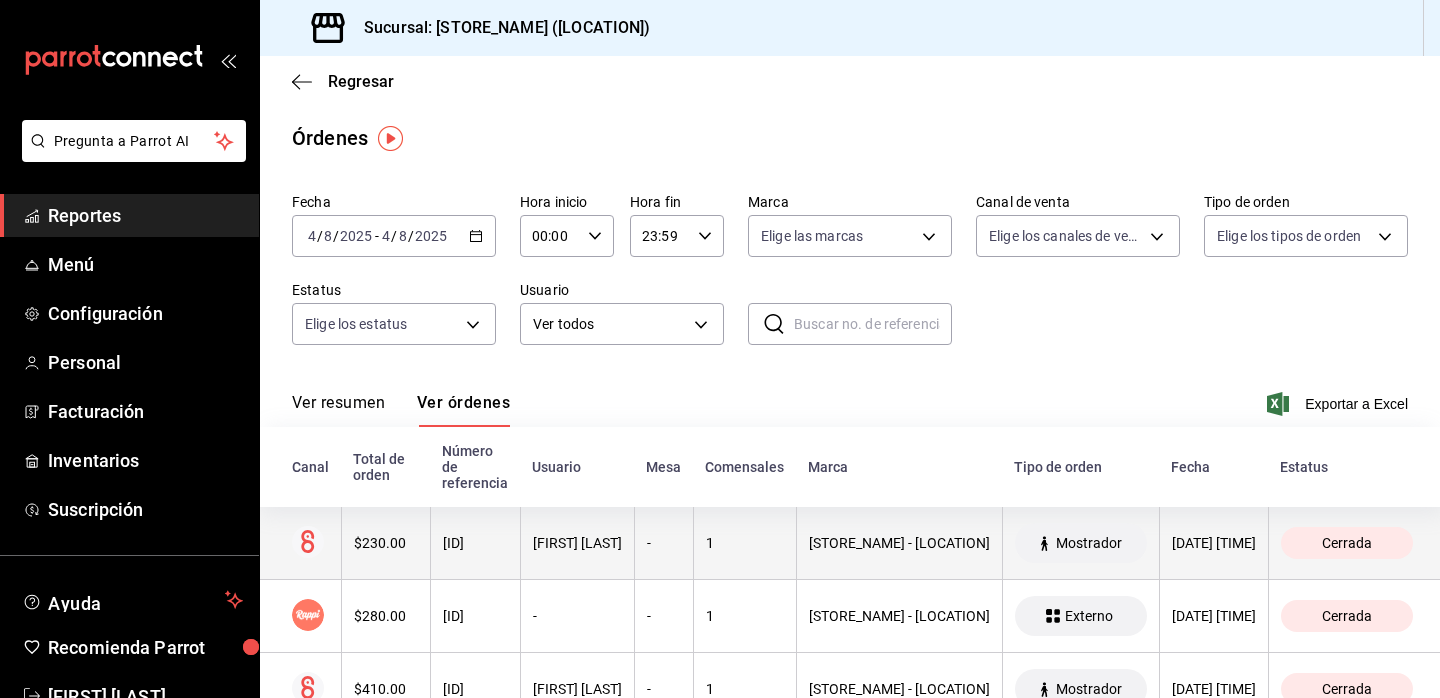 click on "$230.00" at bounding box center (385, 543) 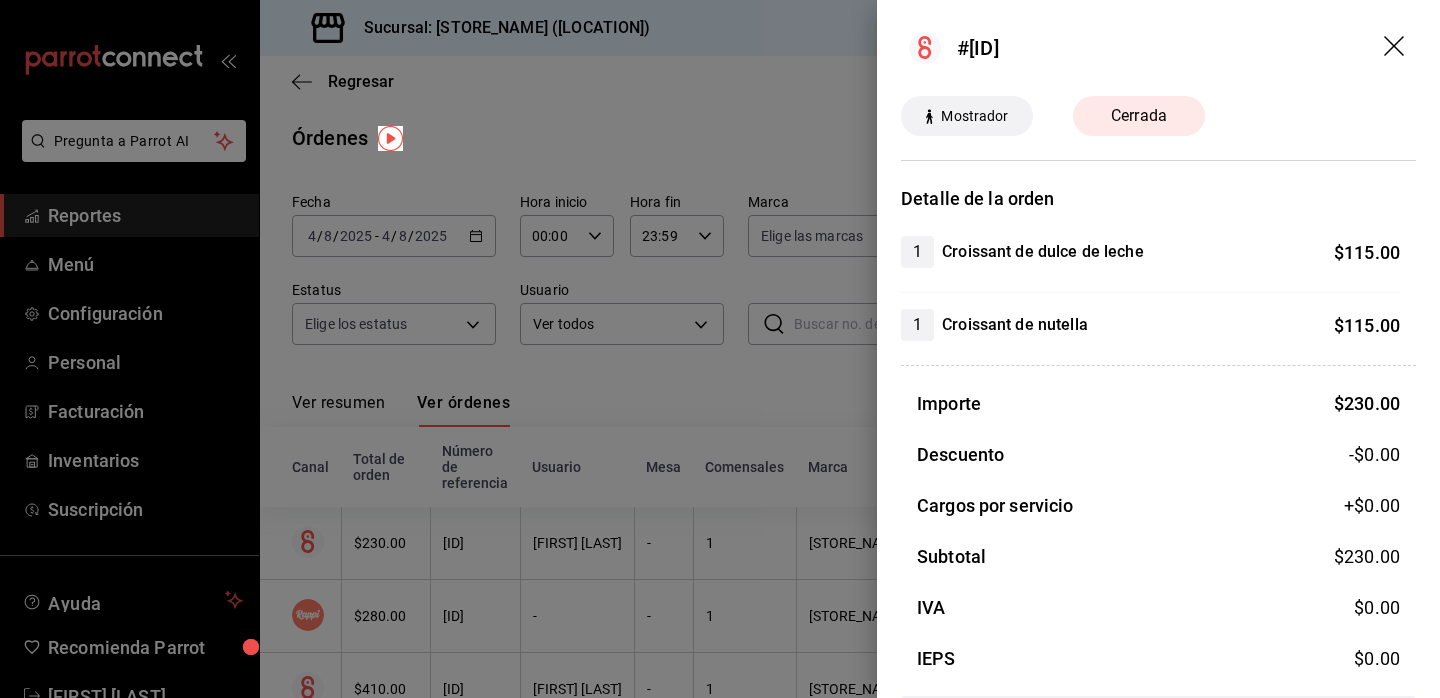 click at bounding box center (720, 349) 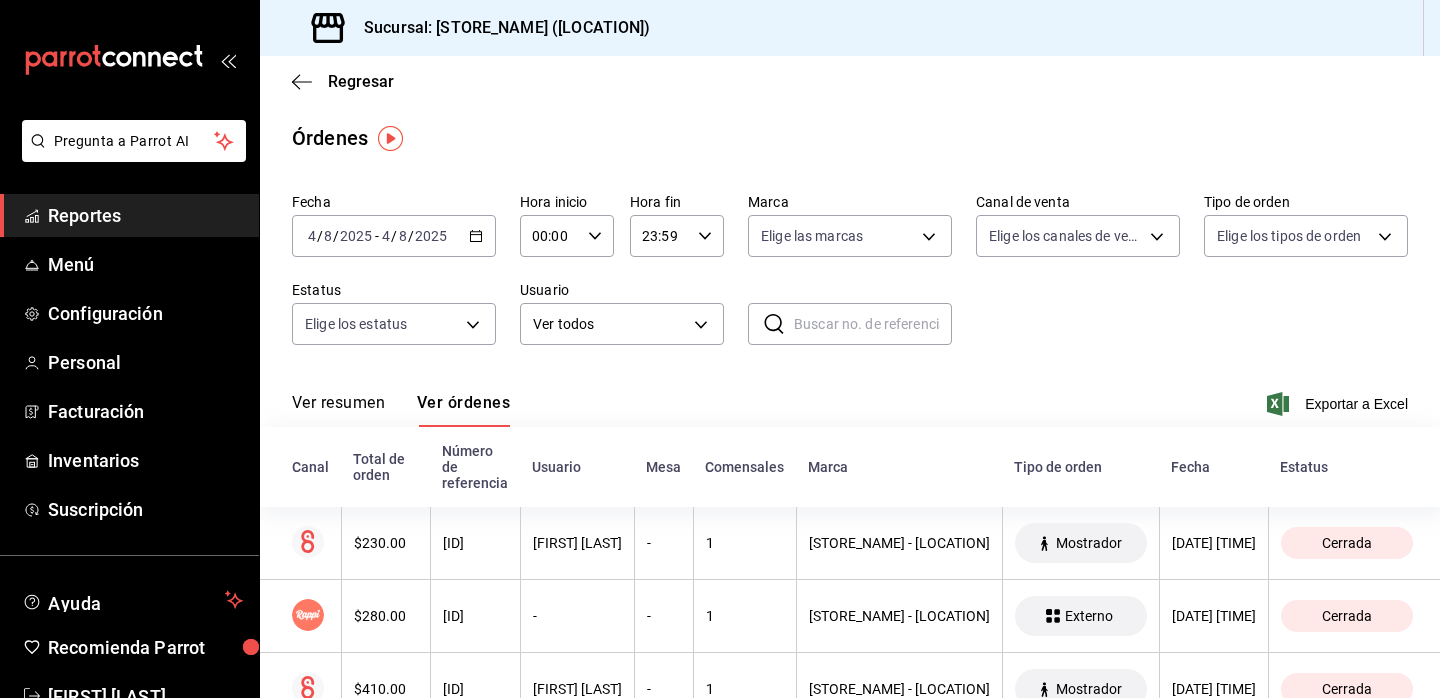 click on "Reportes" at bounding box center (145, 215) 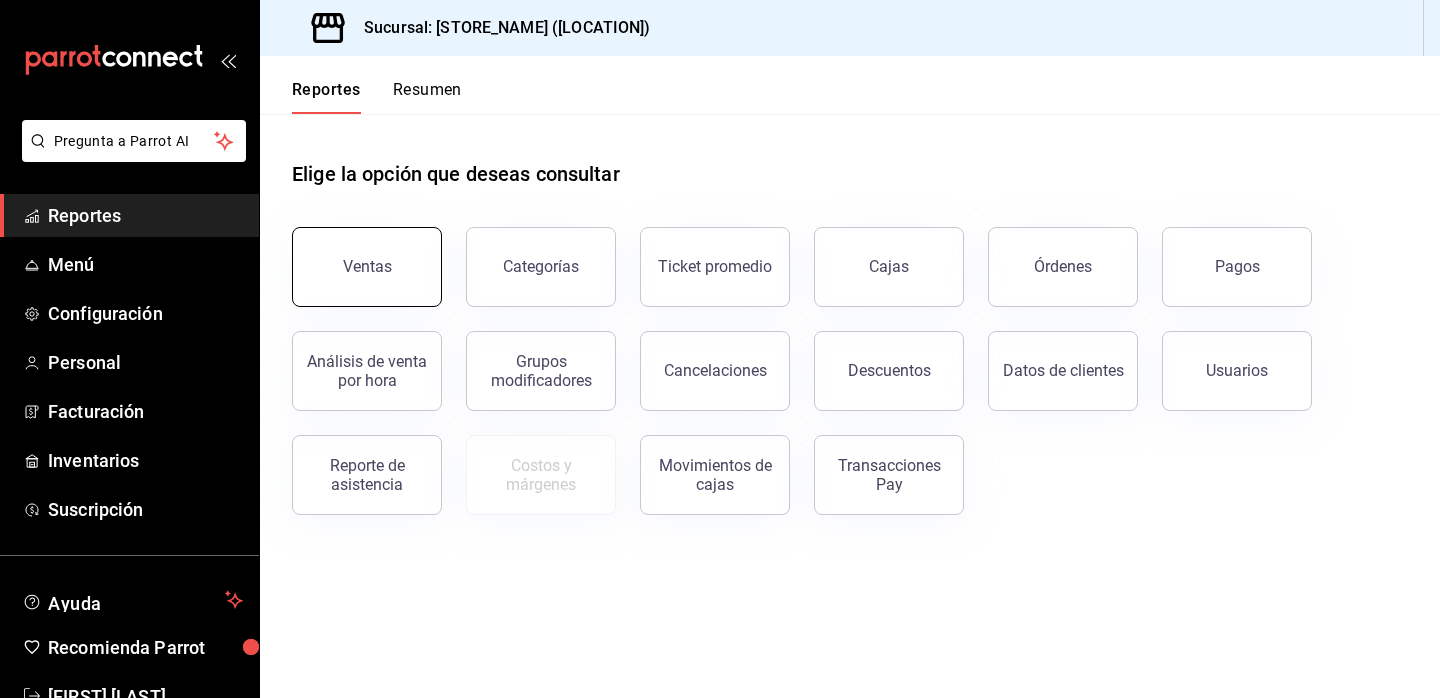 click on "Ventas" at bounding box center (367, 267) 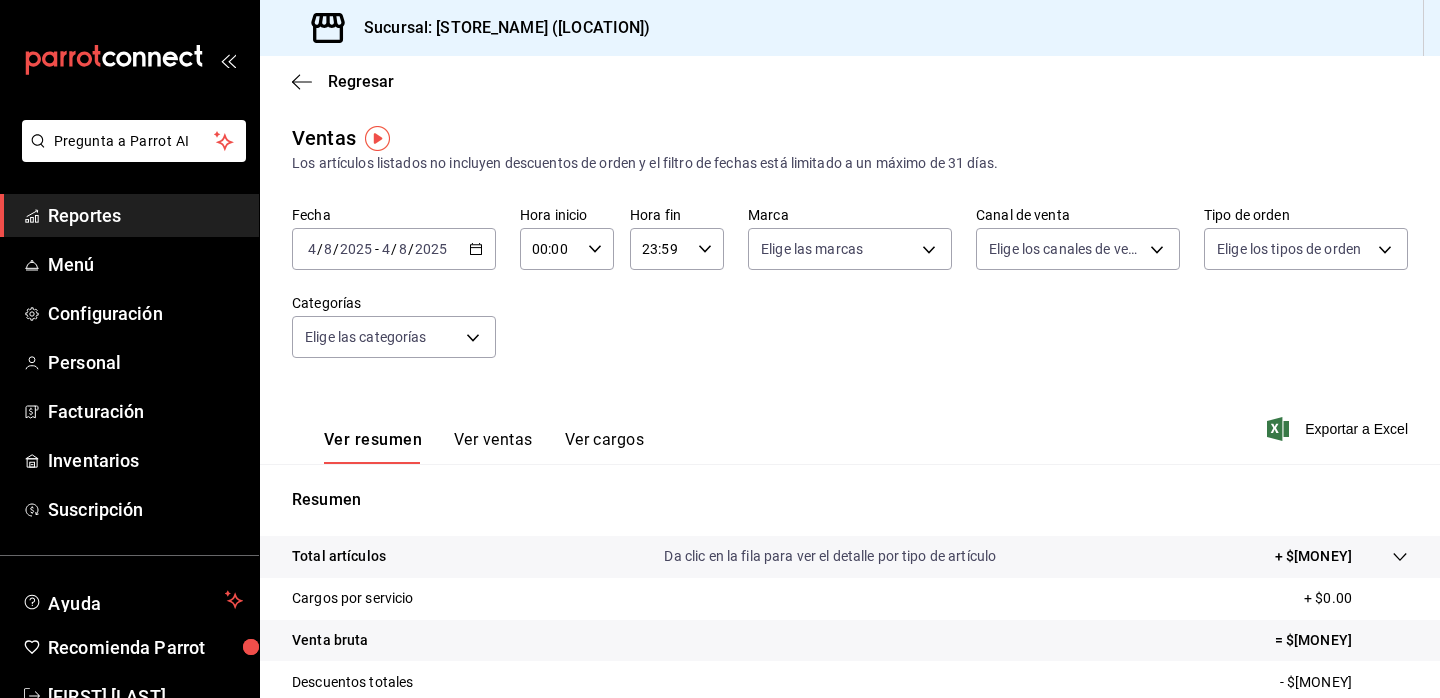 click on "Reportes" at bounding box center (145, 215) 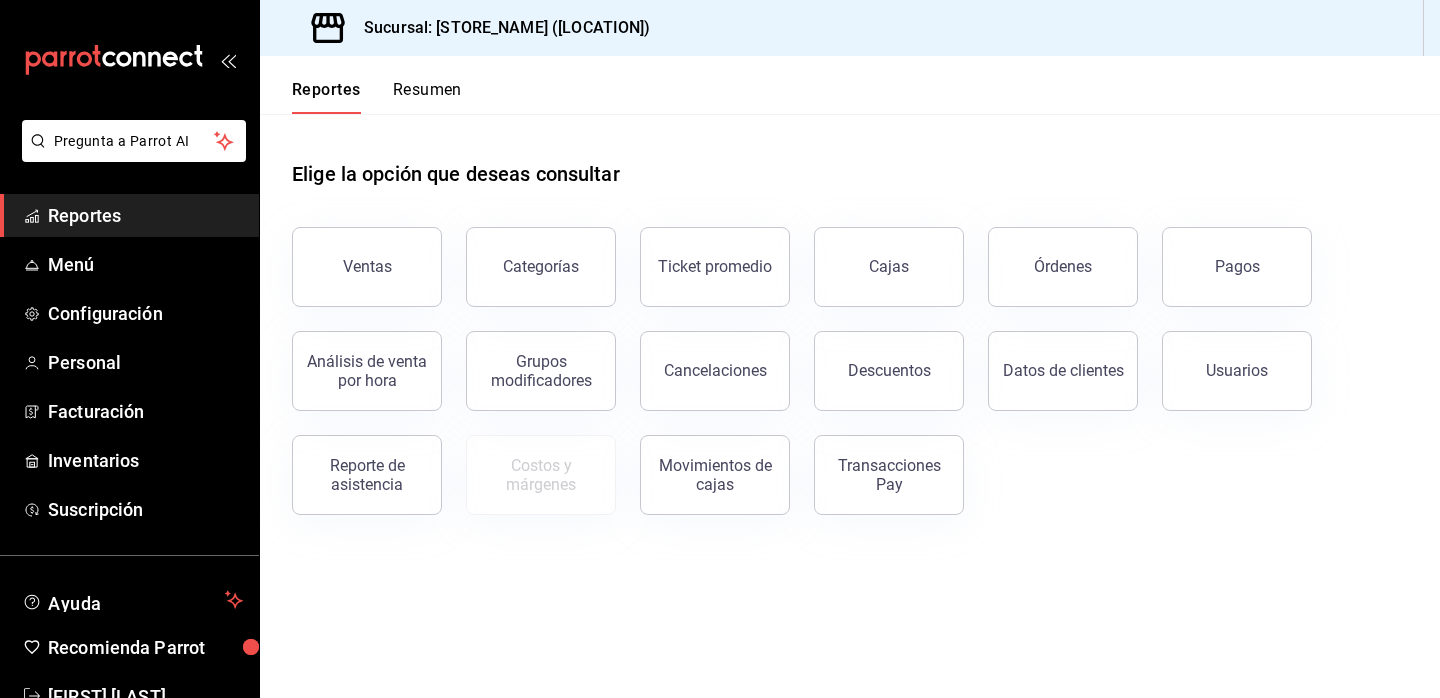 click on "Resumen" at bounding box center (427, 97) 